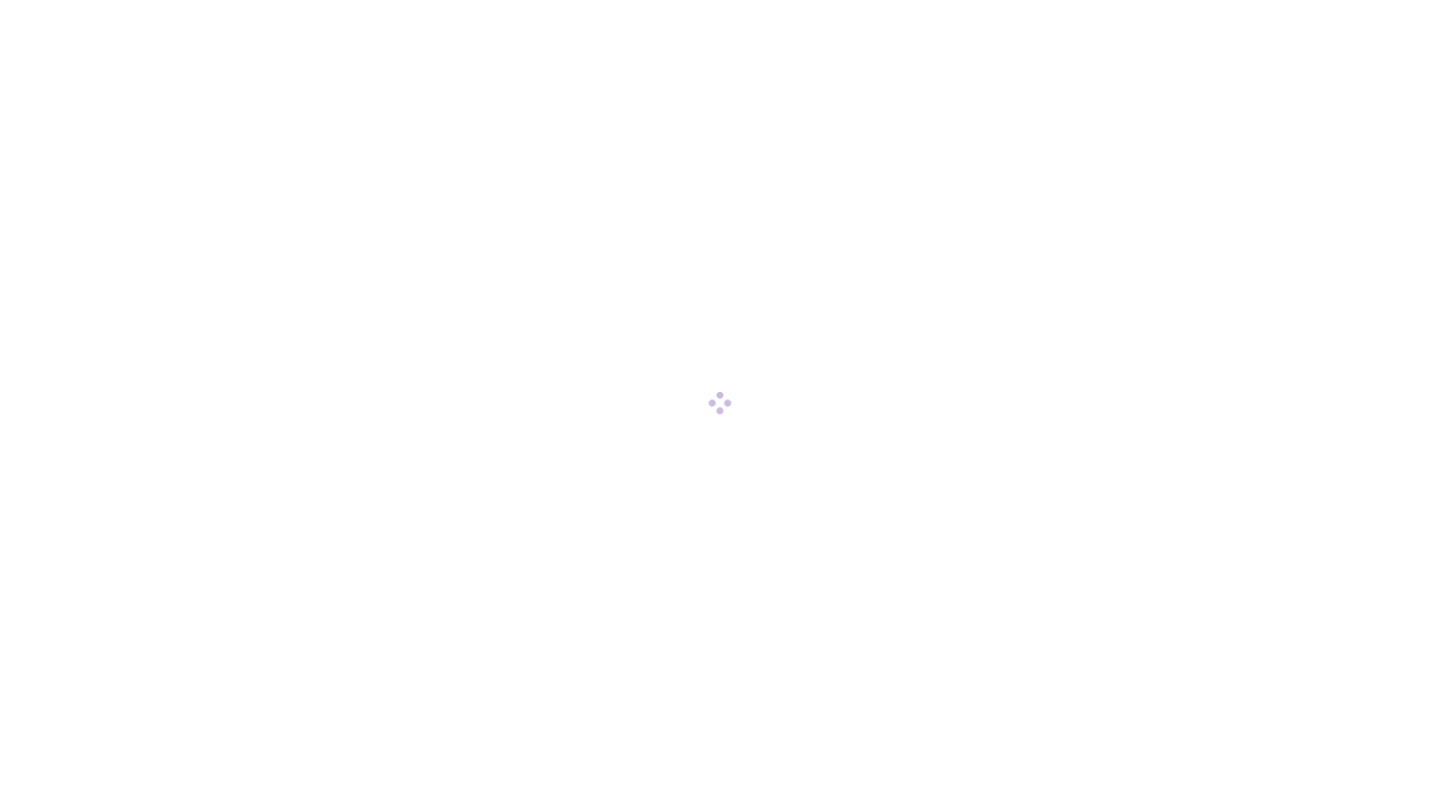scroll, scrollTop: 0, scrollLeft: 0, axis: both 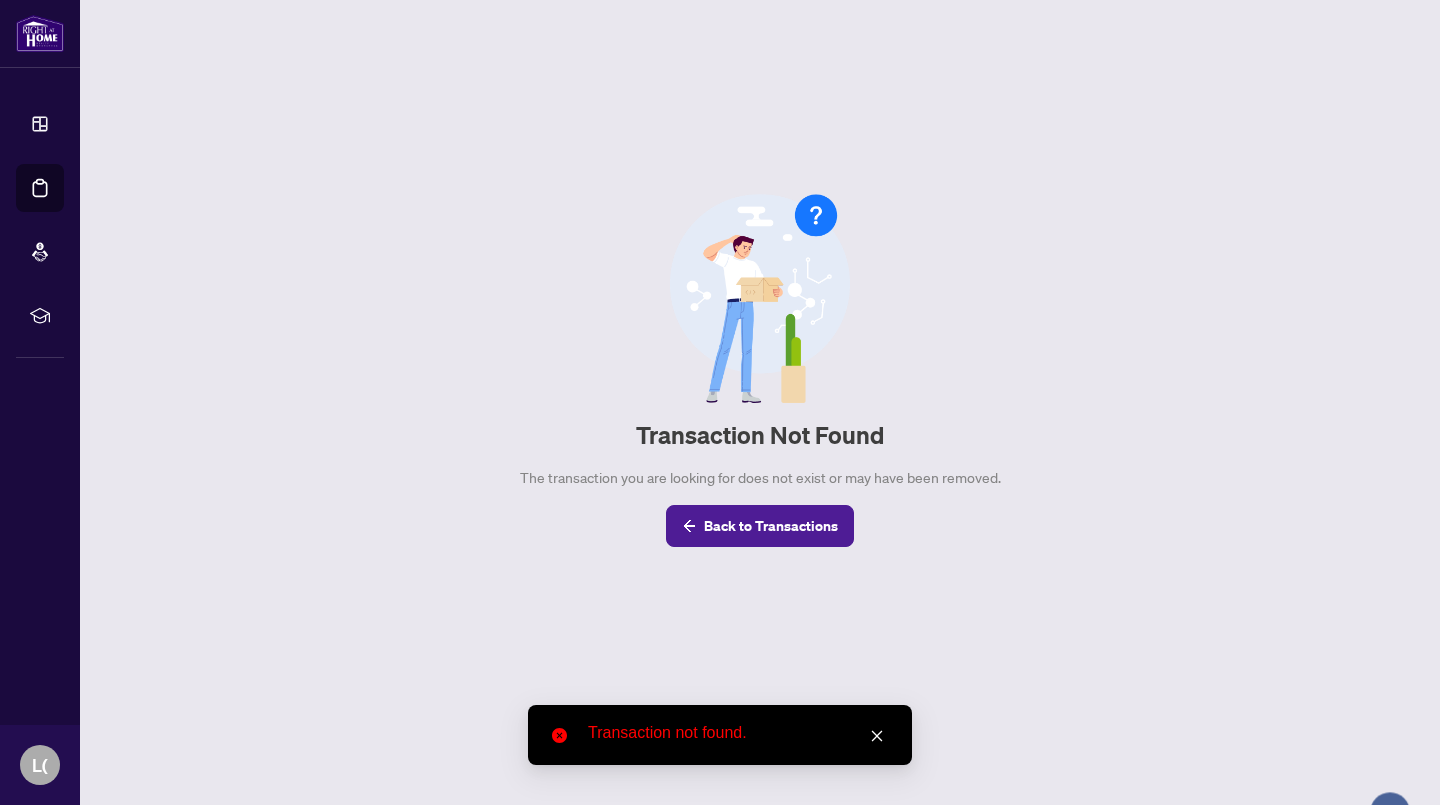 click on "Back to Transactions" at bounding box center (771, 526) 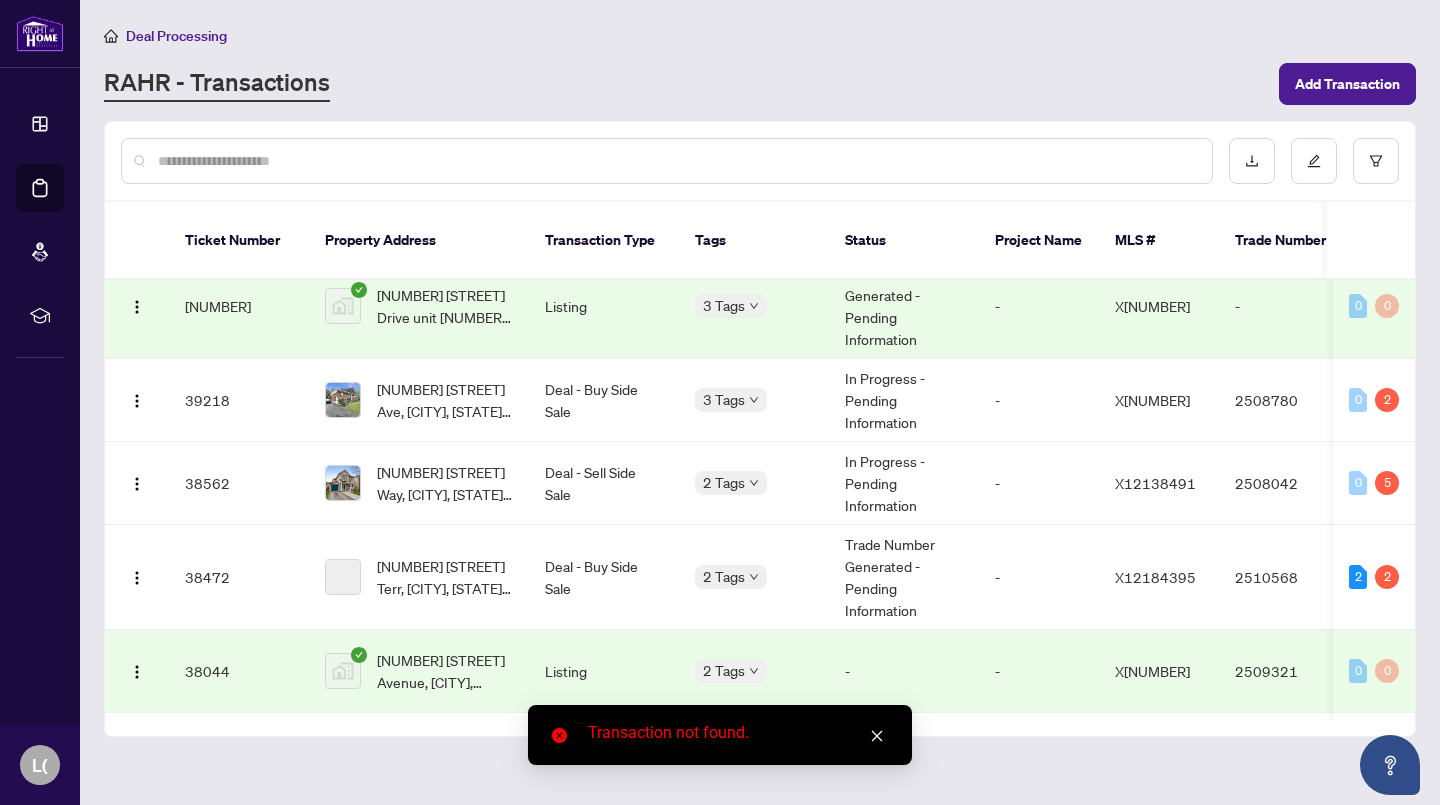 scroll, scrollTop: 897, scrollLeft: 0, axis: vertical 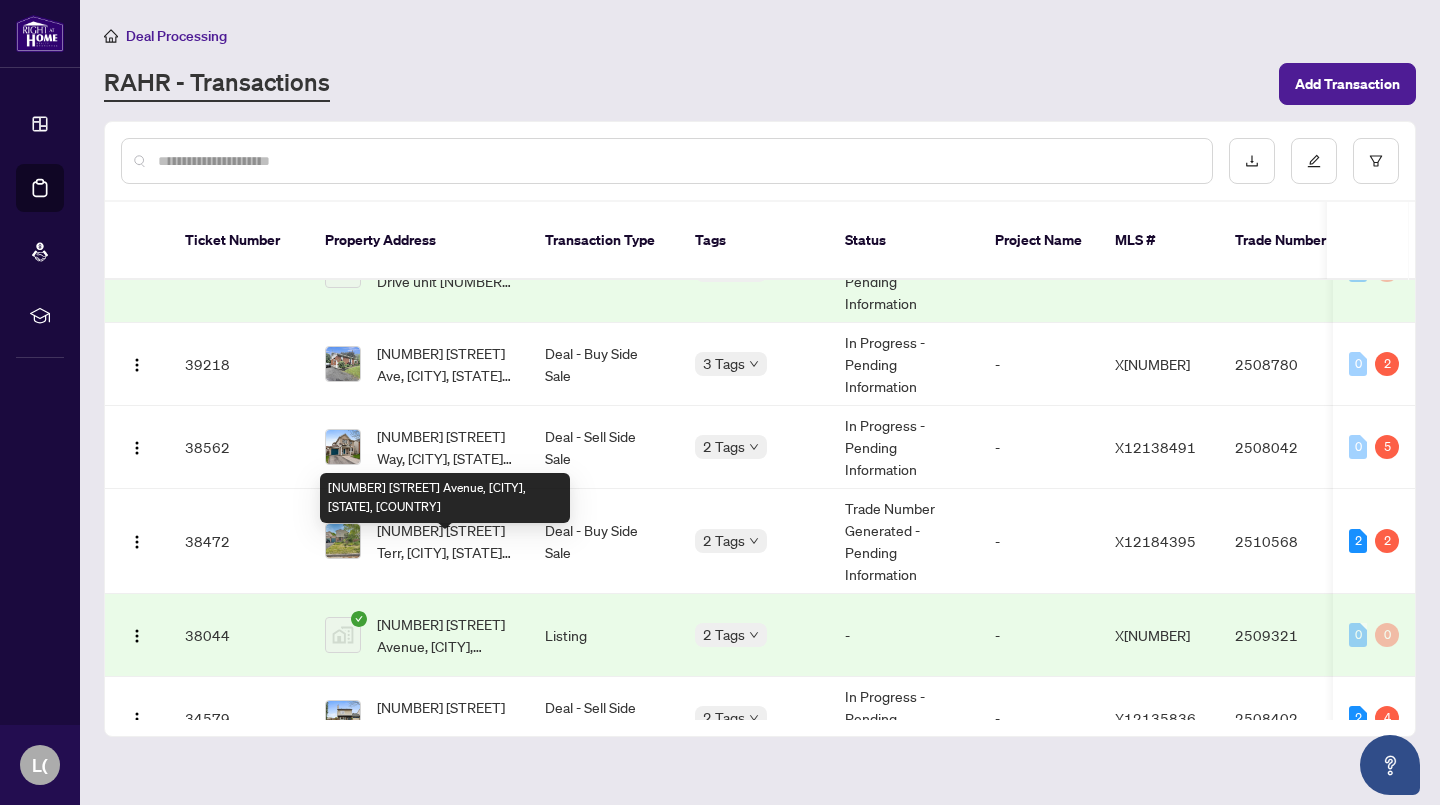 click on "[NUMBER] [STREET] Avenue, [CITY], [STATE], [COUNTRY]" at bounding box center [445, 635] 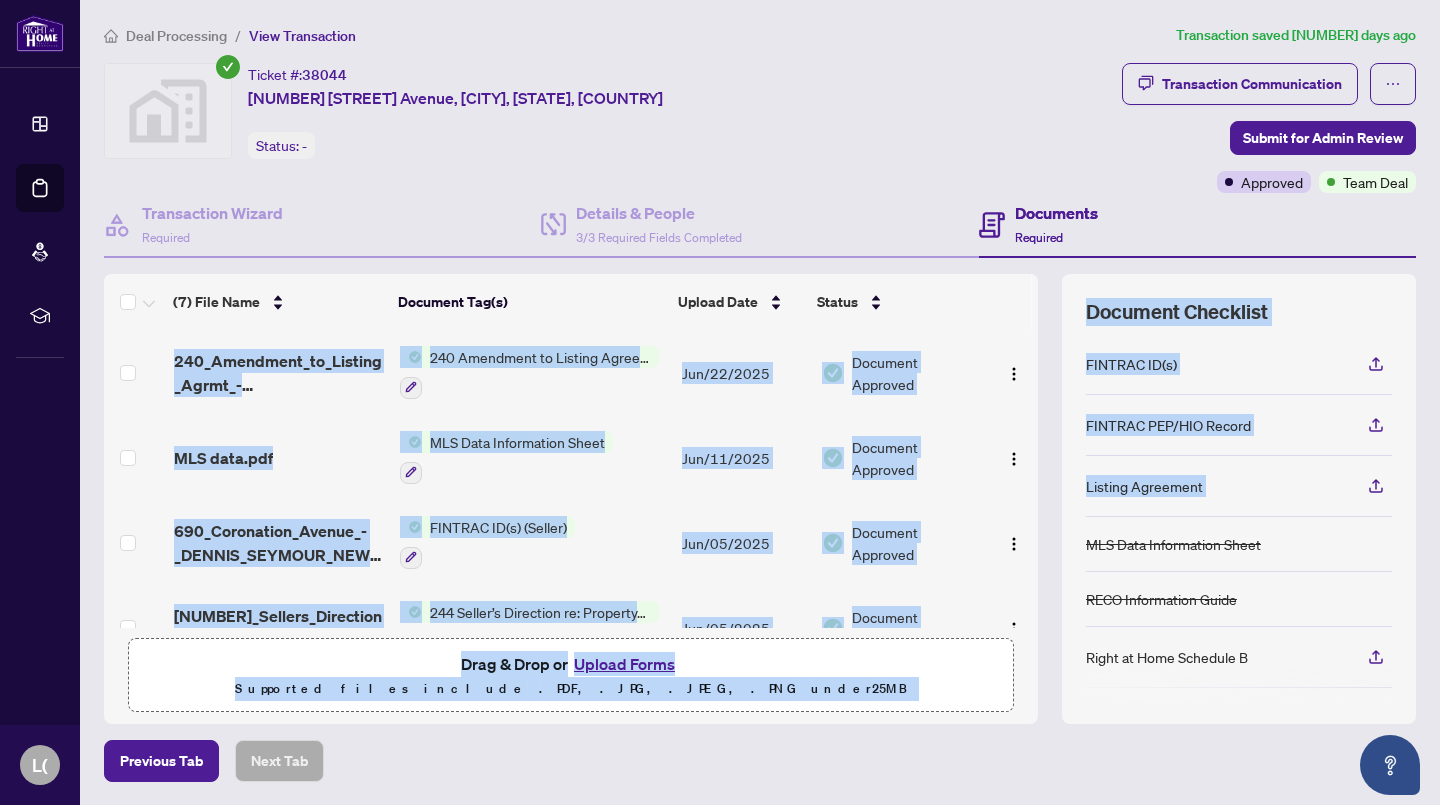 drag, startPoint x: 1024, startPoint y: 363, endPoint x: 1056, endPoint y: 540, distance: 179.8694 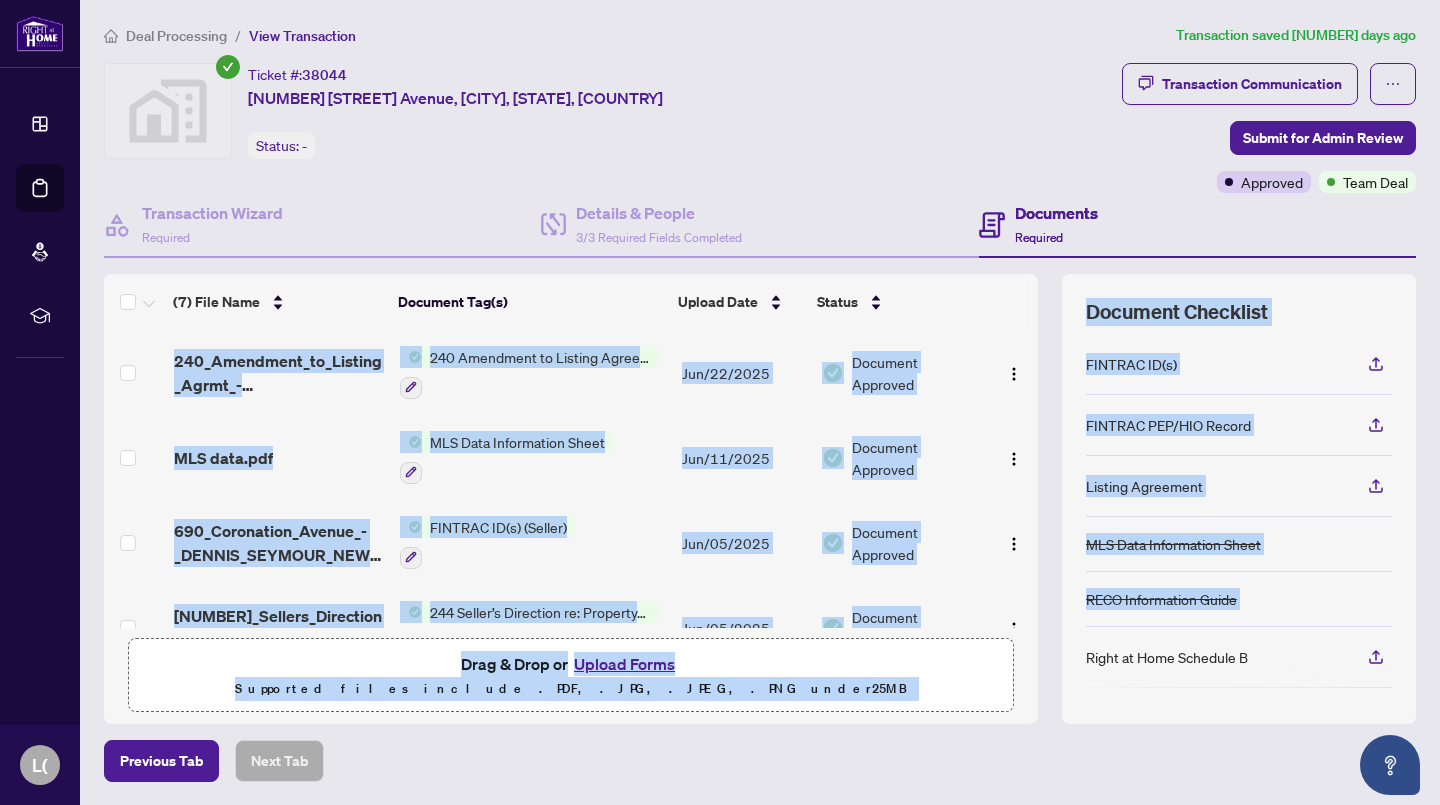 drag, startPoint x: 1056, startPoint y: 540, endPoint x: 1047, endPoint y: 652, distance: 112.36102 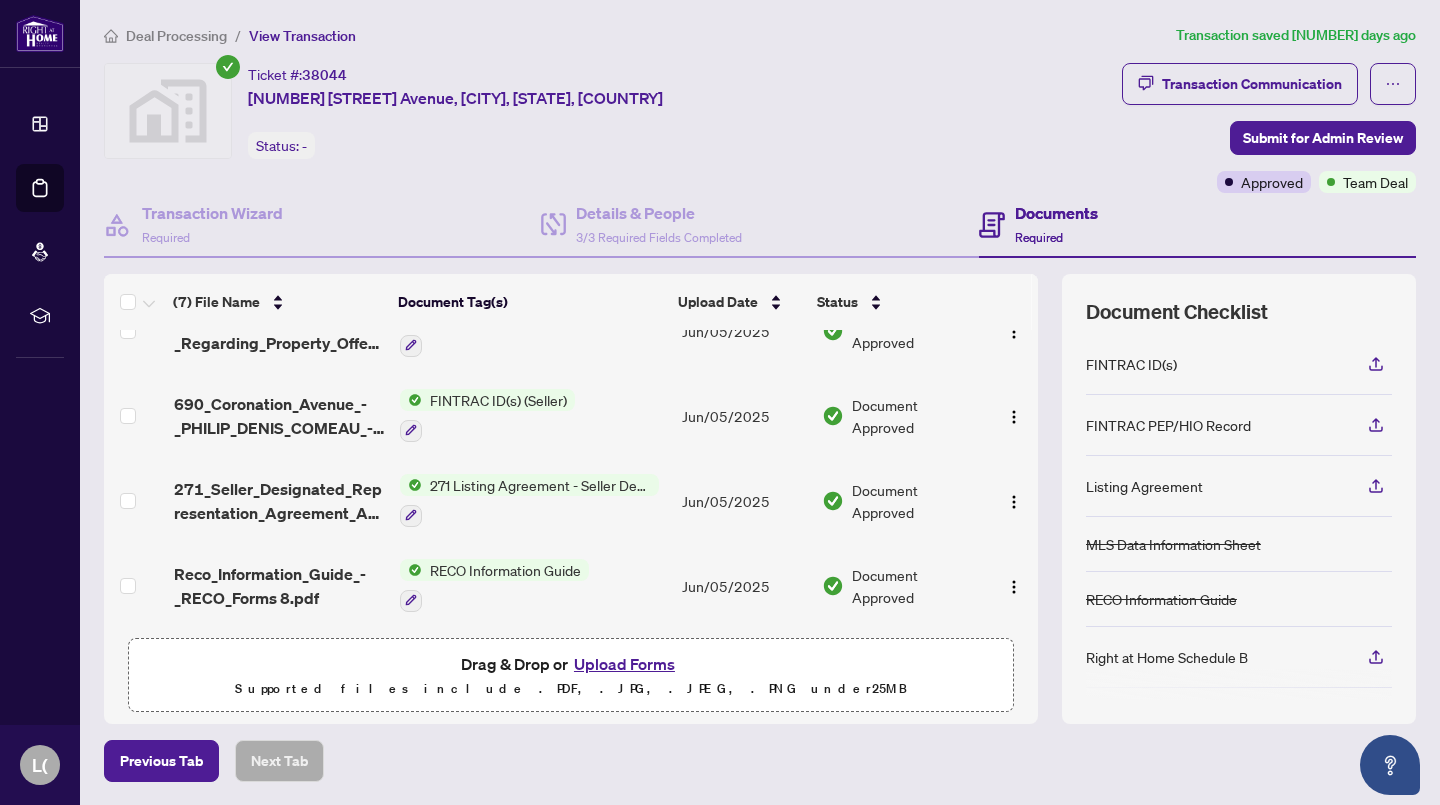 click on "Documents Required" at bounding box center [1197, 225] 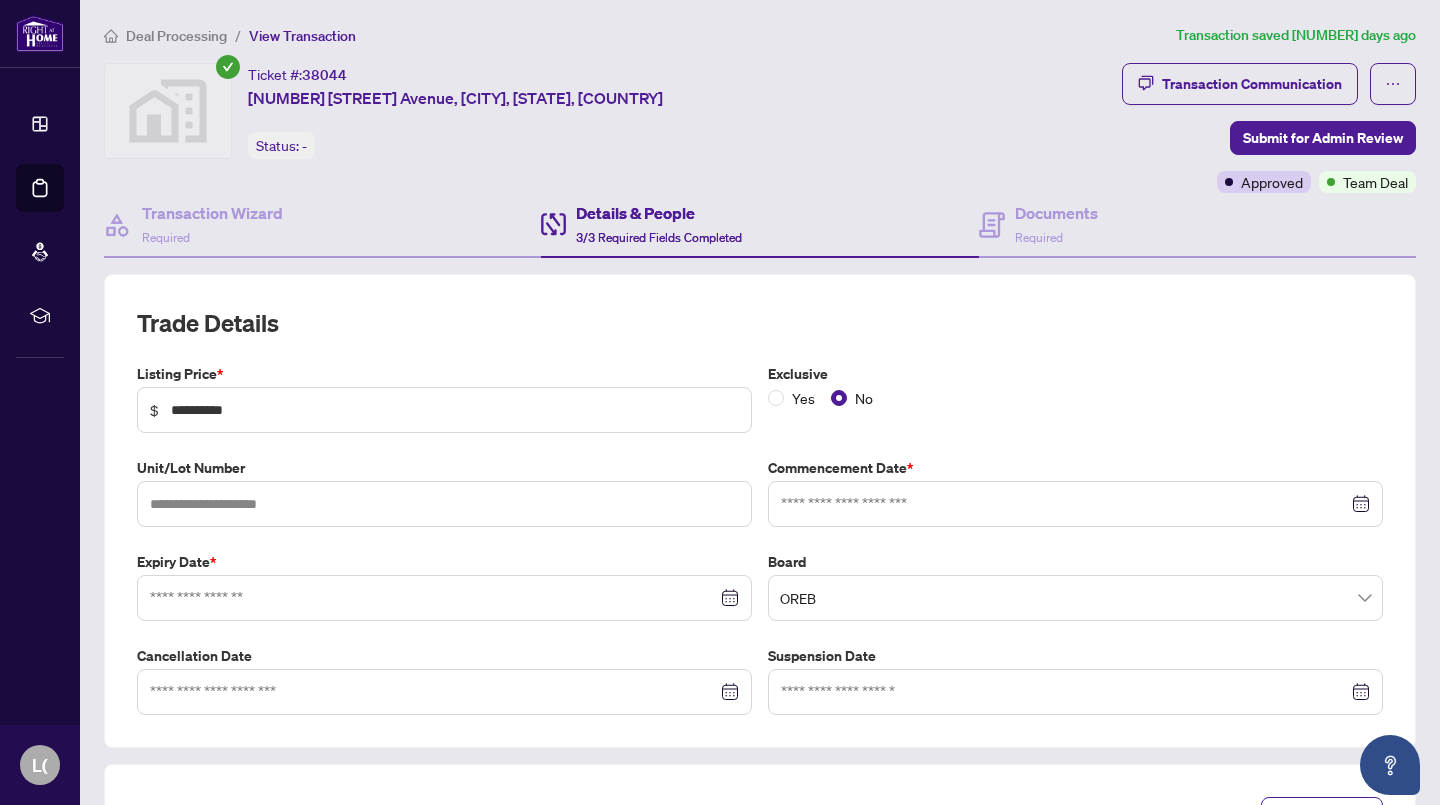 type on "**********" 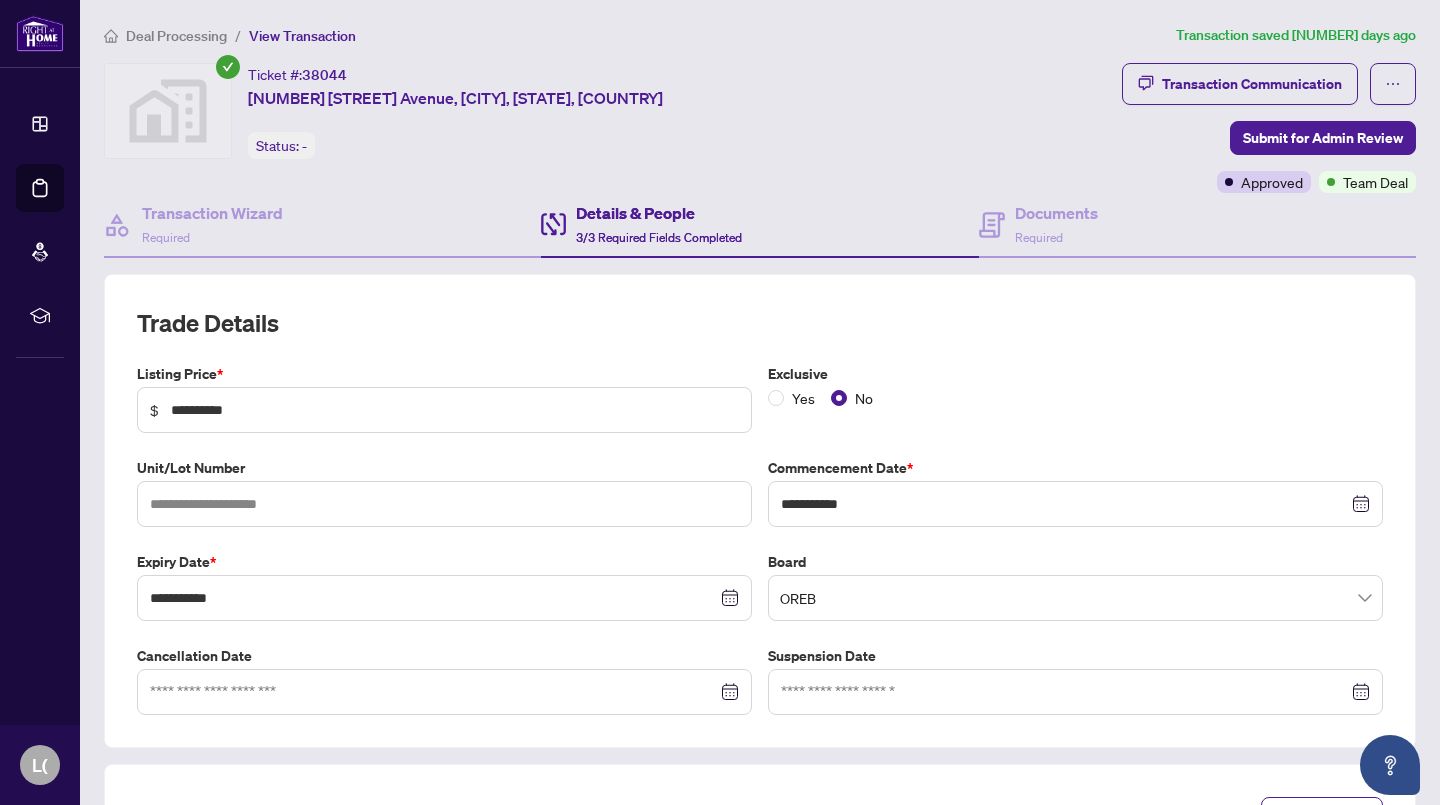 click on "Transaction Wizard Required" at bounding box center (322, 225) 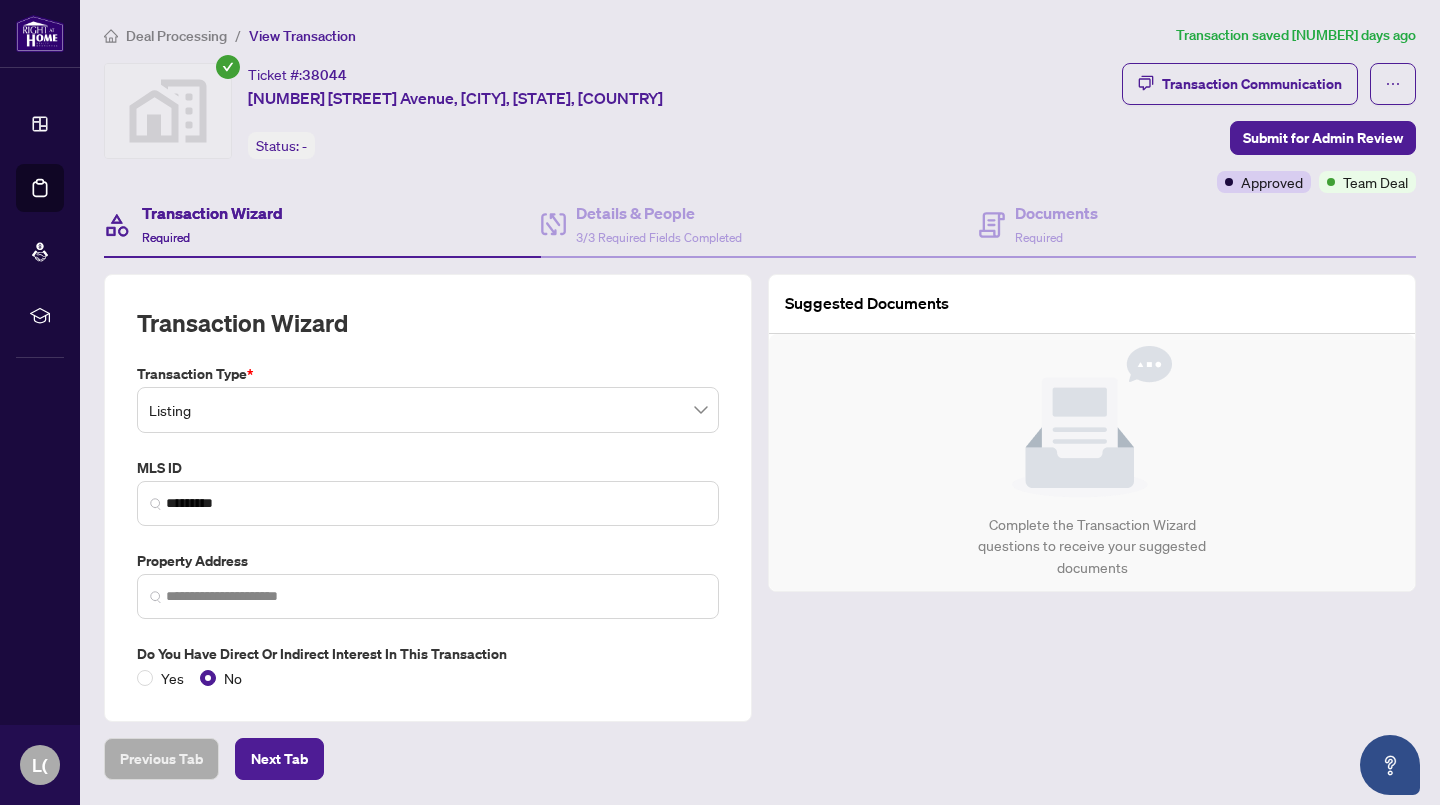 type on "**********" 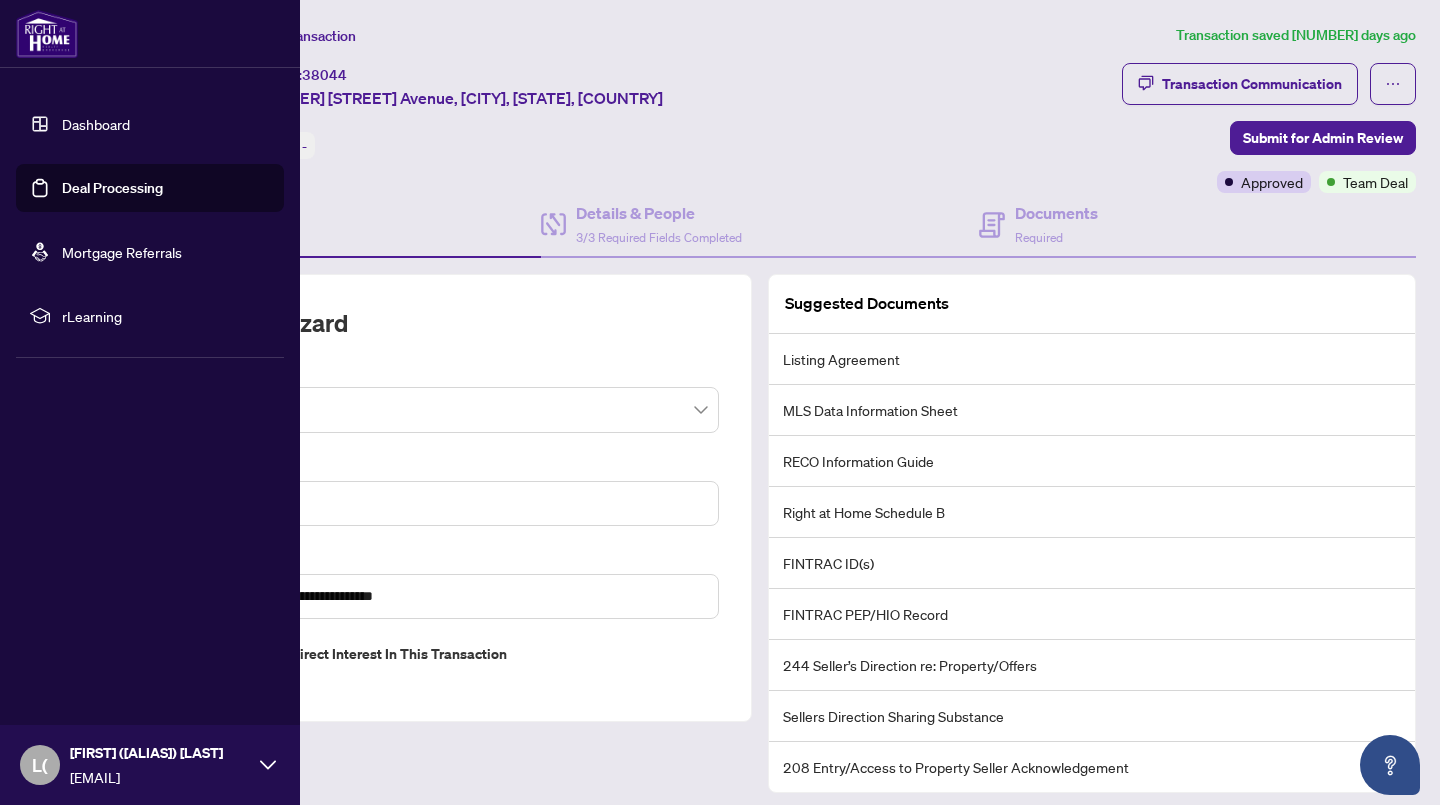 click on "Deal Processing" at bounding box center (112, 188) 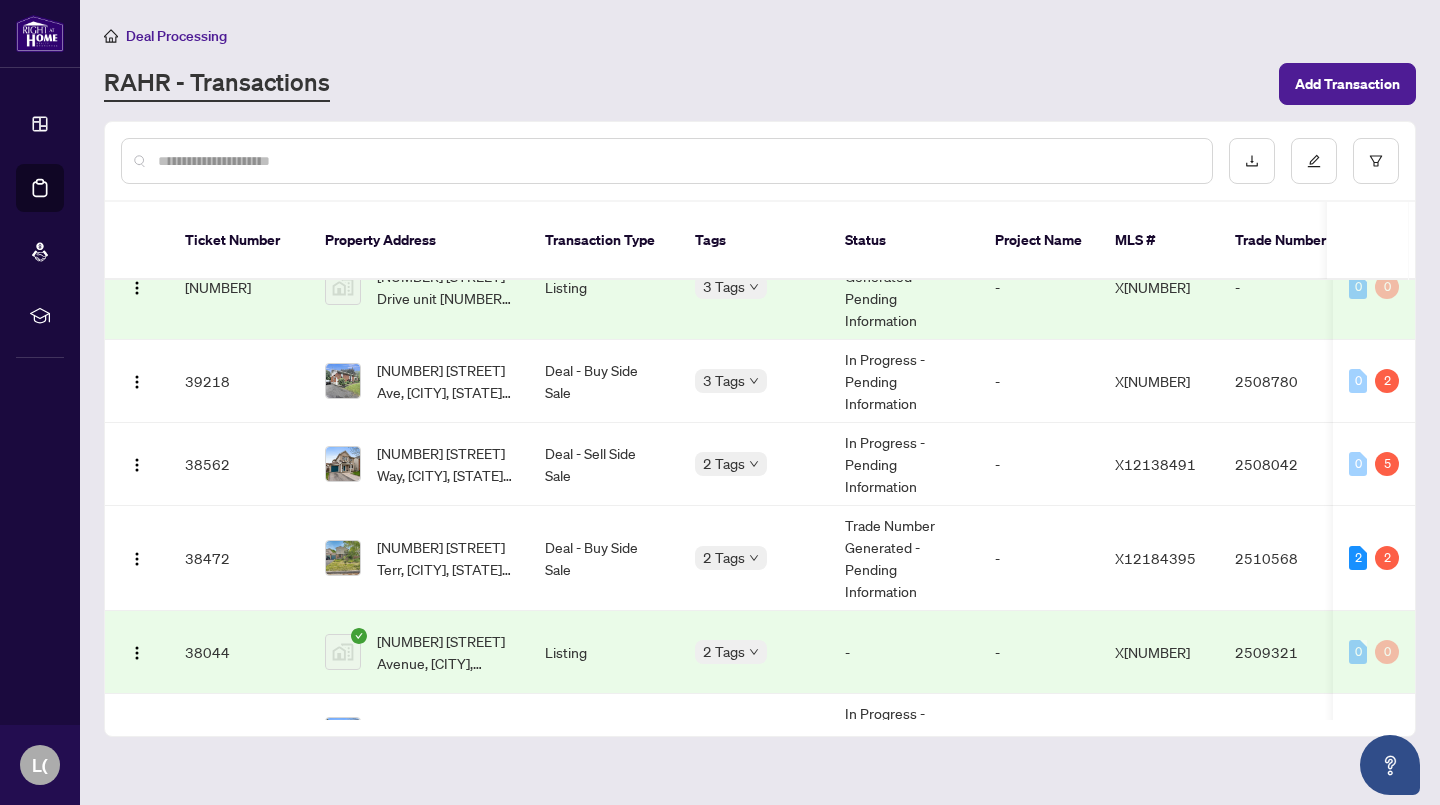 scroll, scrollTop: 883, scrollLeft: 0, axis: vertical 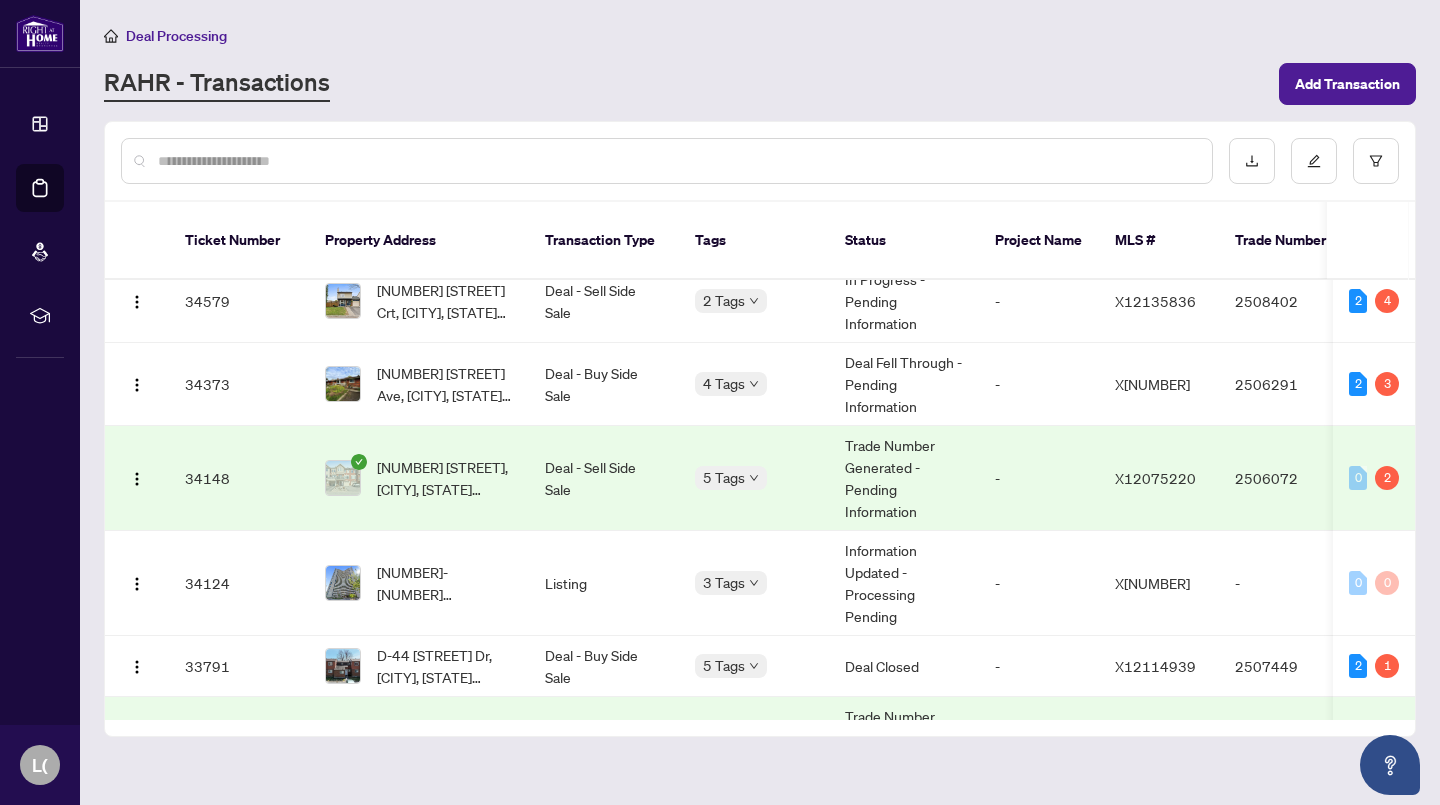 click at bounding box center [667, 161] 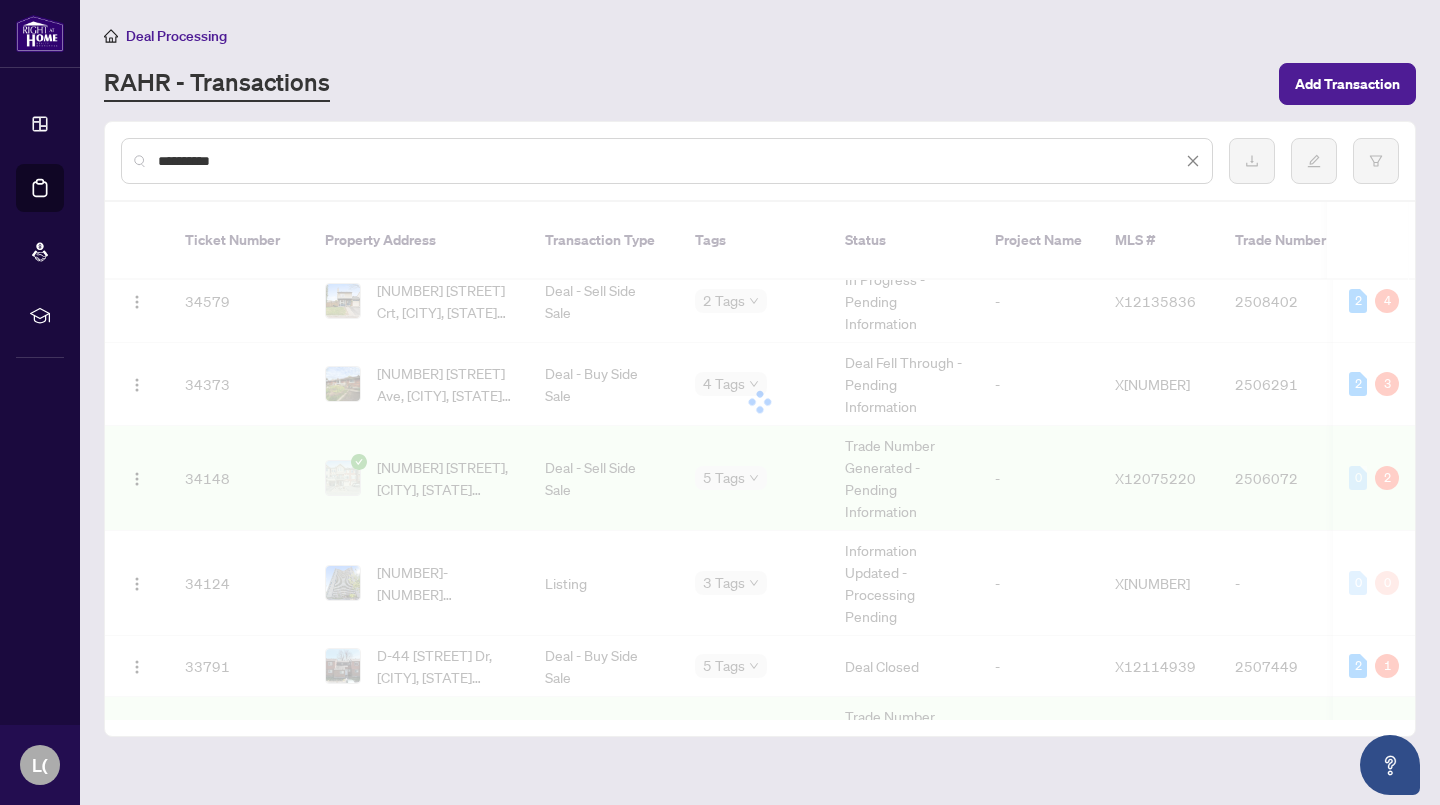 scroll, scrollTop: 0, scrollLeft: 0, axis: both 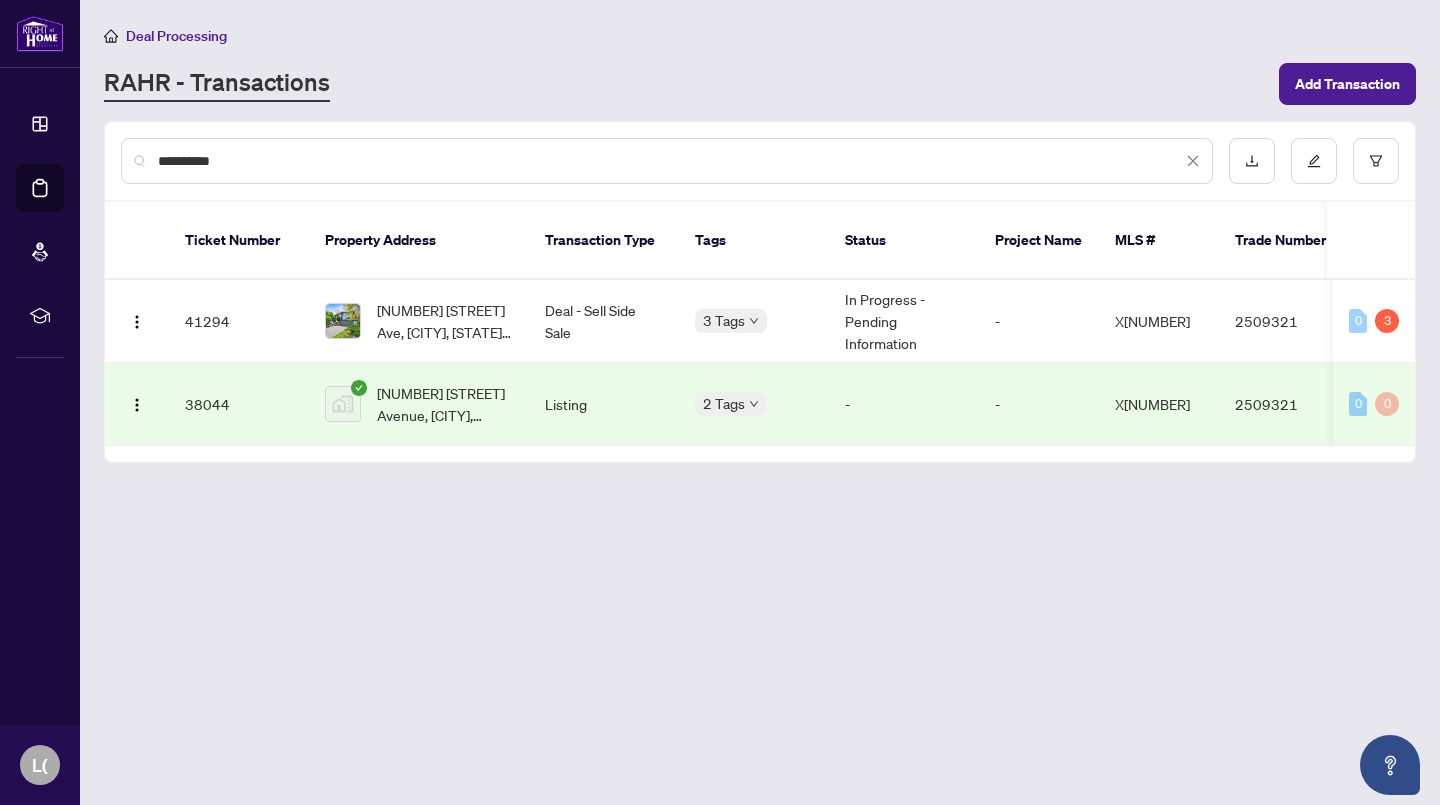 type on "**********" 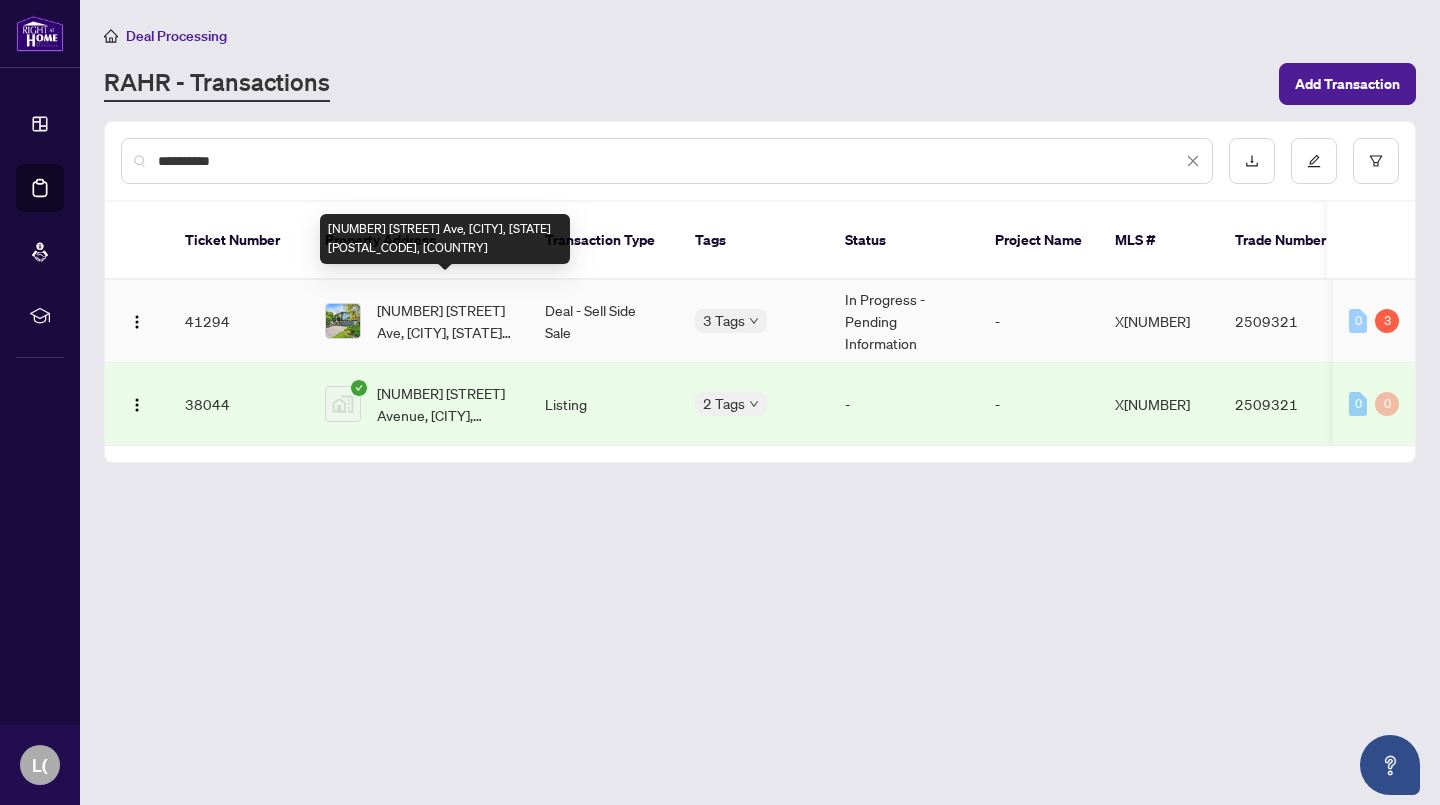 click on "[NUMBER] [STREET] Ave, [CITY], [STATE] [POSTAL_CODE], [COUNTRY]" at bounding box center [445, 321] 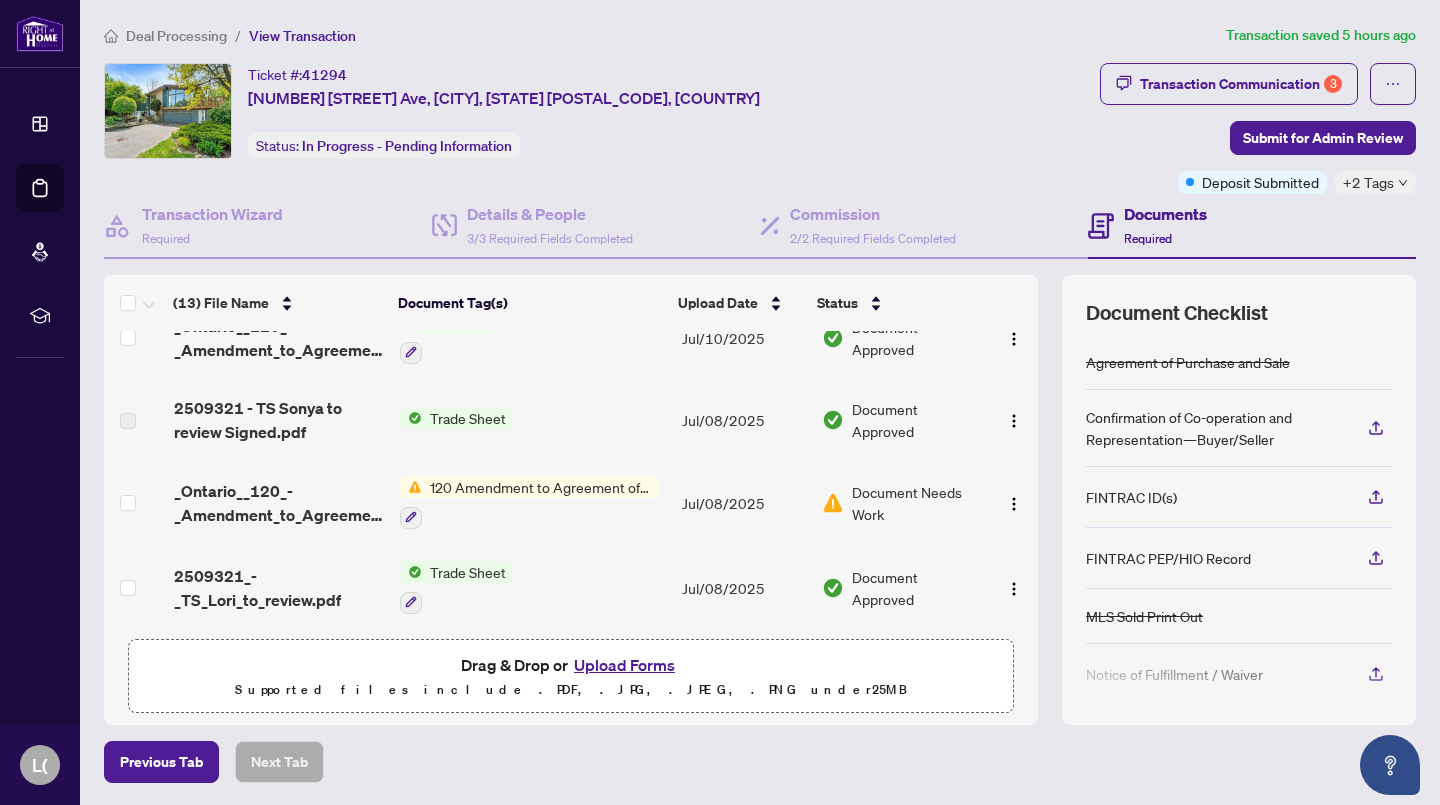 scroll, scrollTop: 297, scrollLeft: 0, axis: vertical 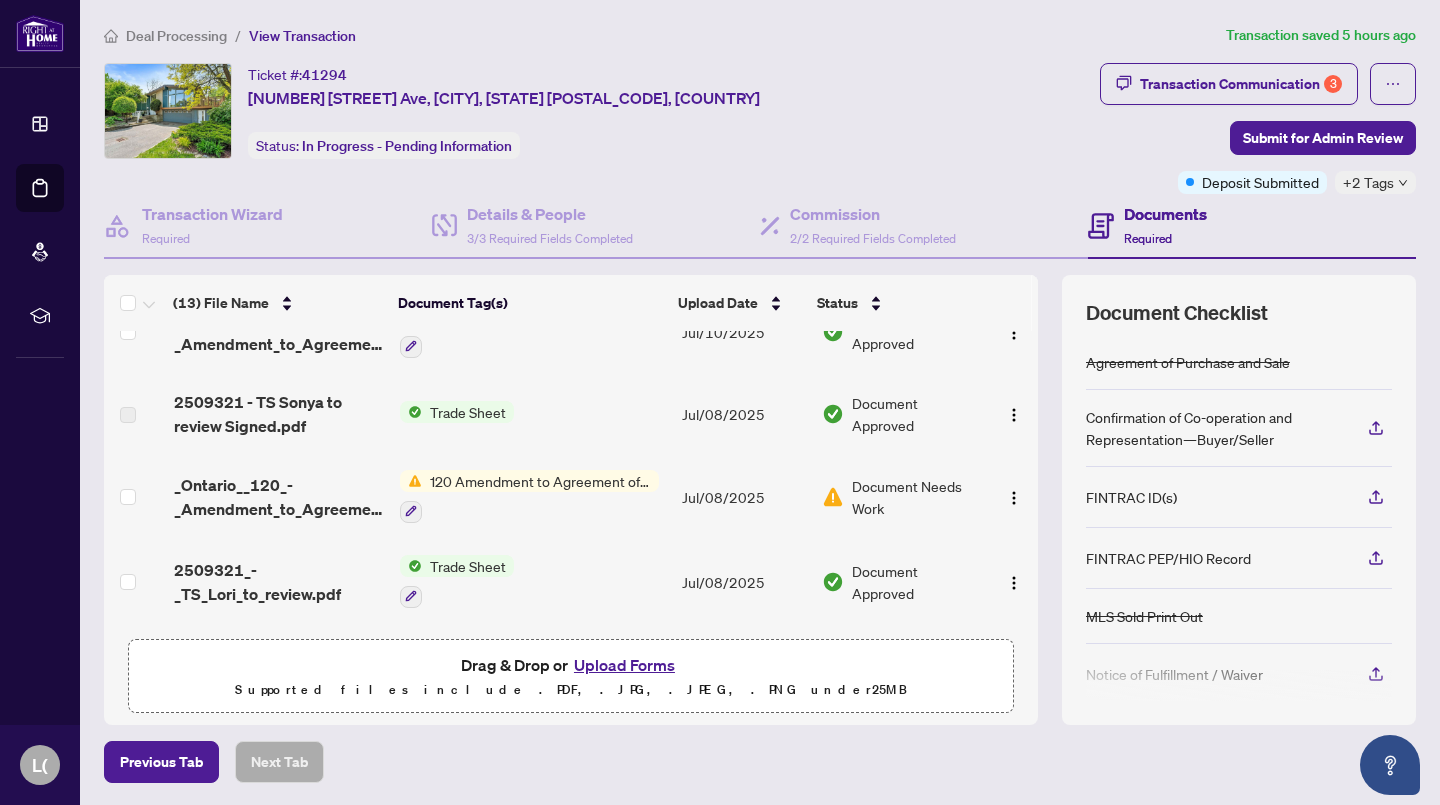 click on "120 Amendment to Agreement of Purchase and Sale" at bounding box center [540, 481] 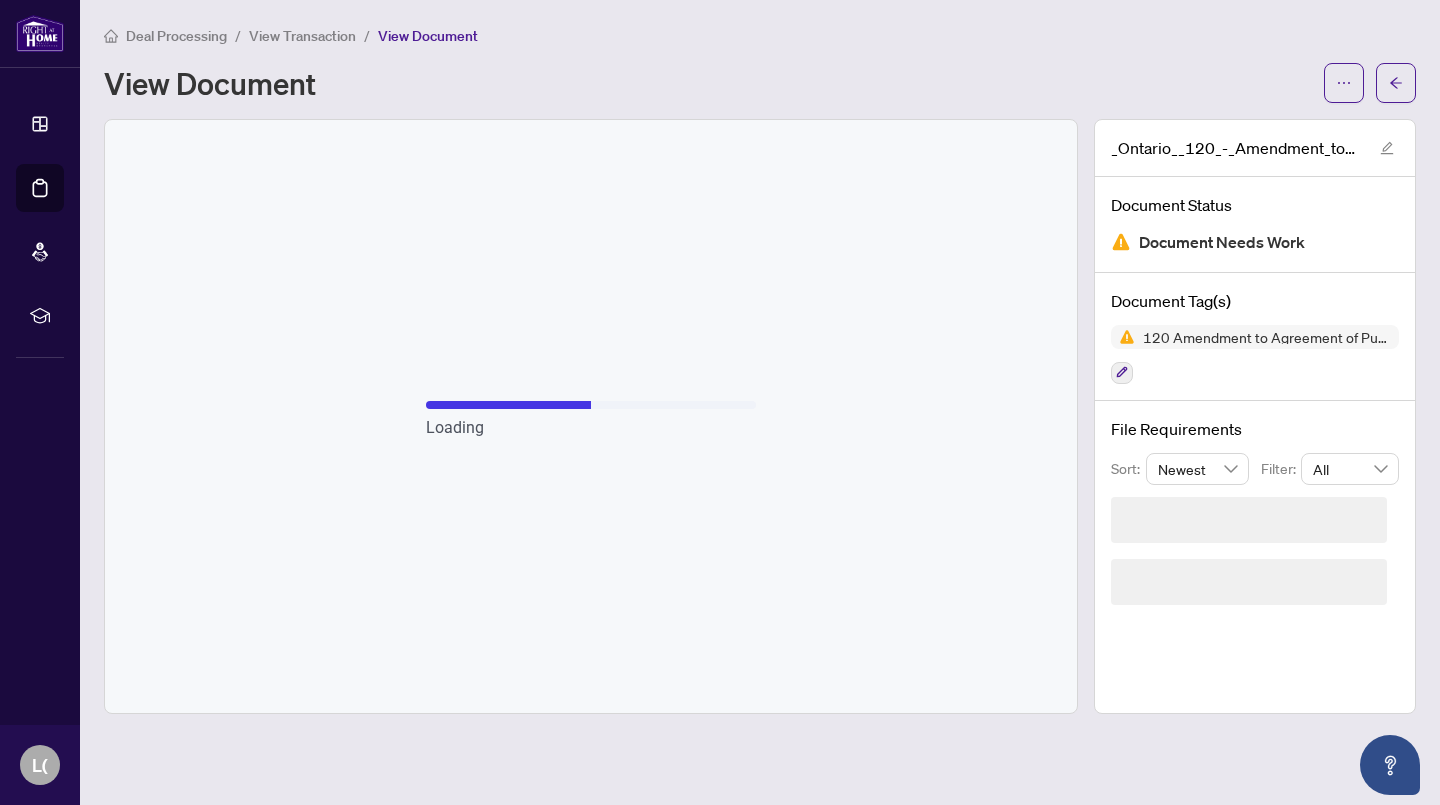 click on "Loading" at bounding box center (591, 416) 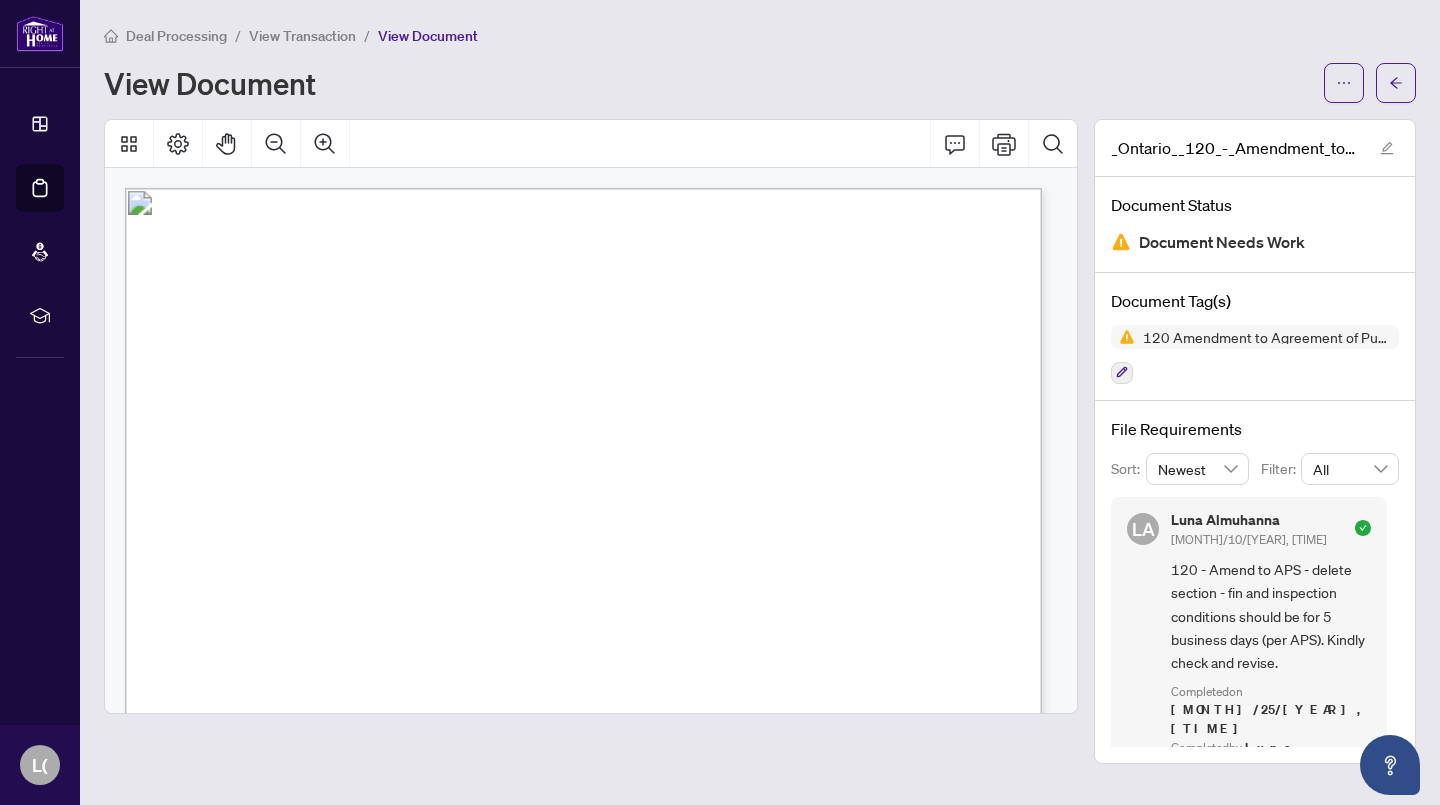 click on "concerning the property known as......................................................................................................................................................................" at bounding box center [583, 465] 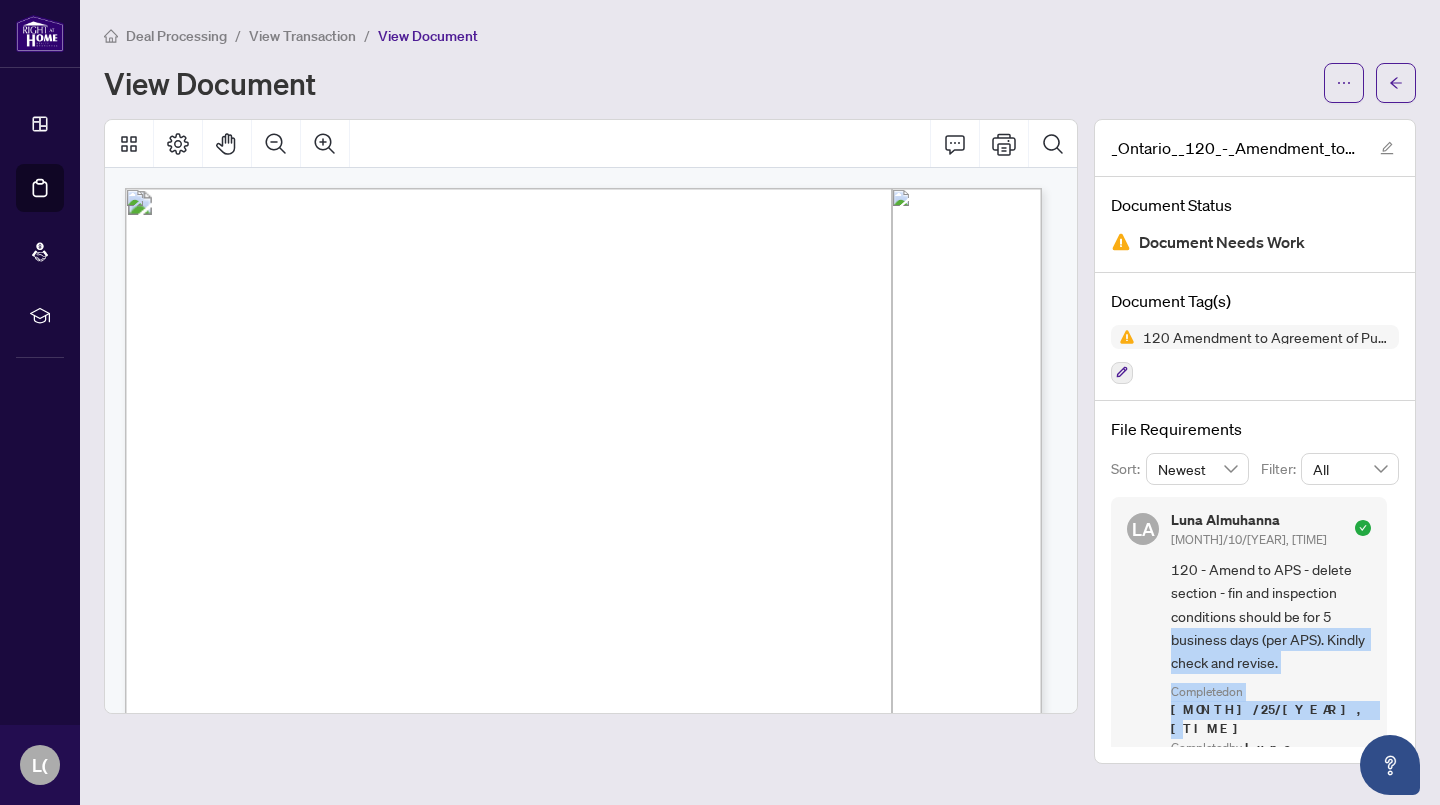drag, startPoint x: 1399, startPoint y: 619, endPoint x: 1399, endPoint y: 709, distance: 90 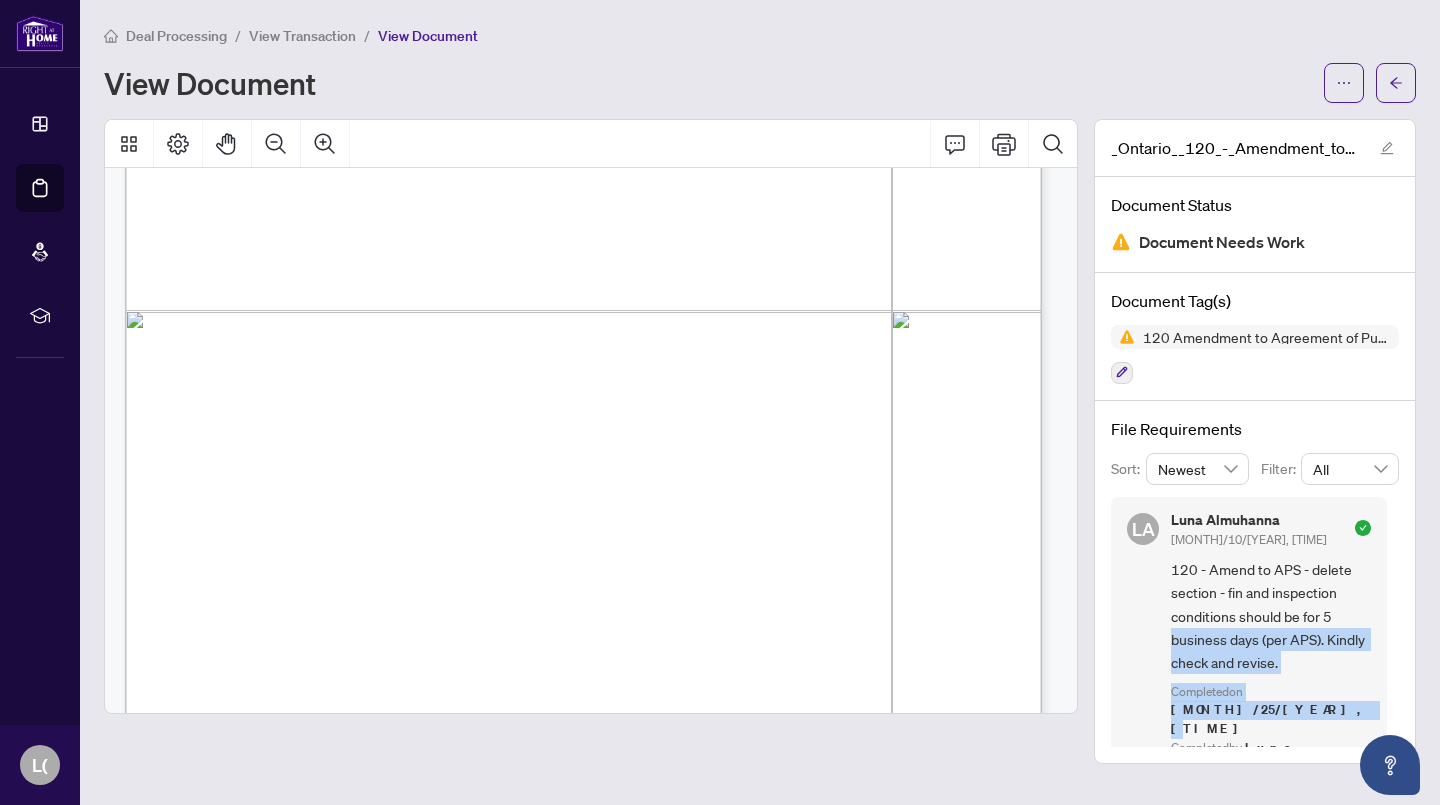 scroll, scrollTop: 1898, scrollLeft: 0, axis: vertical 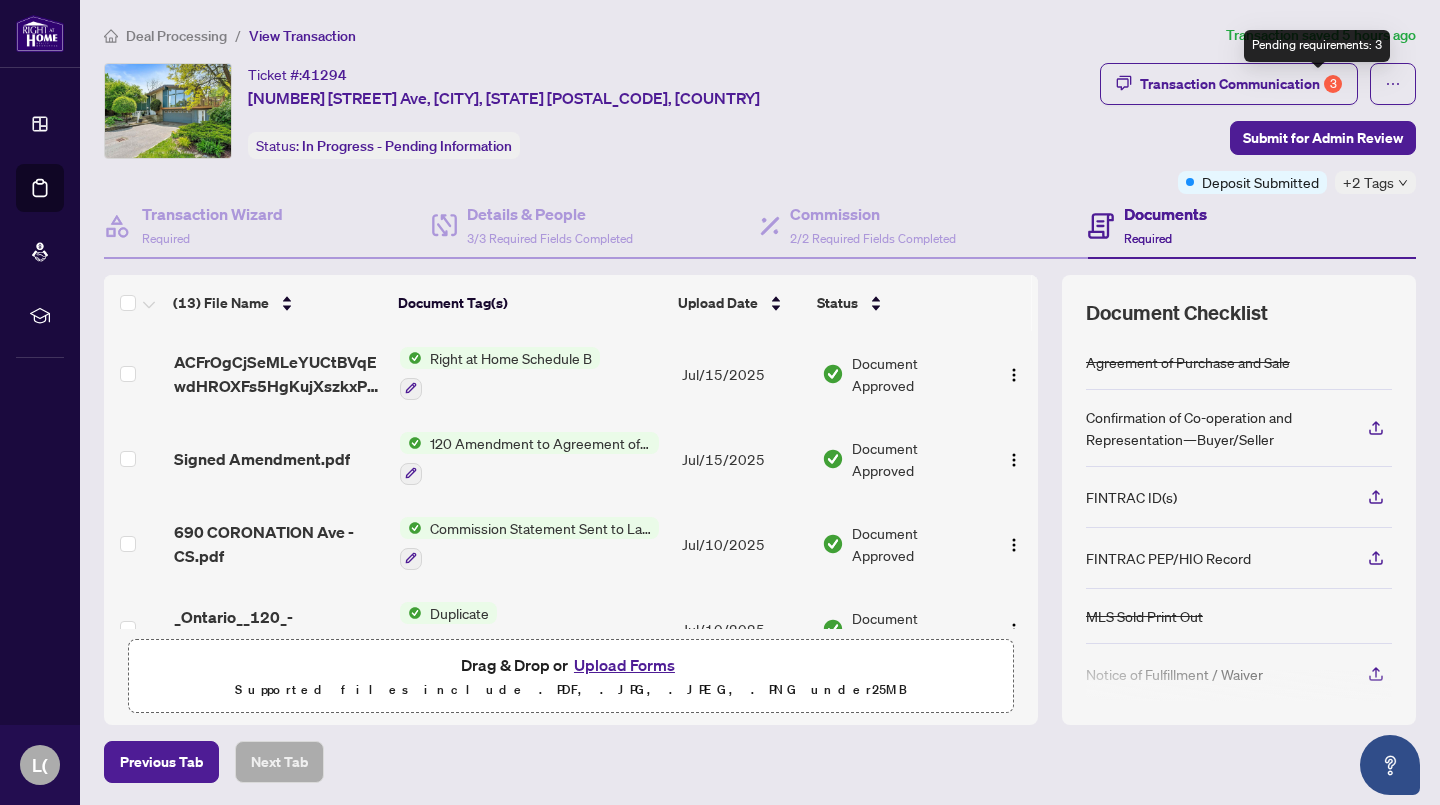 click on "3" at bounding box center [1333, 84] 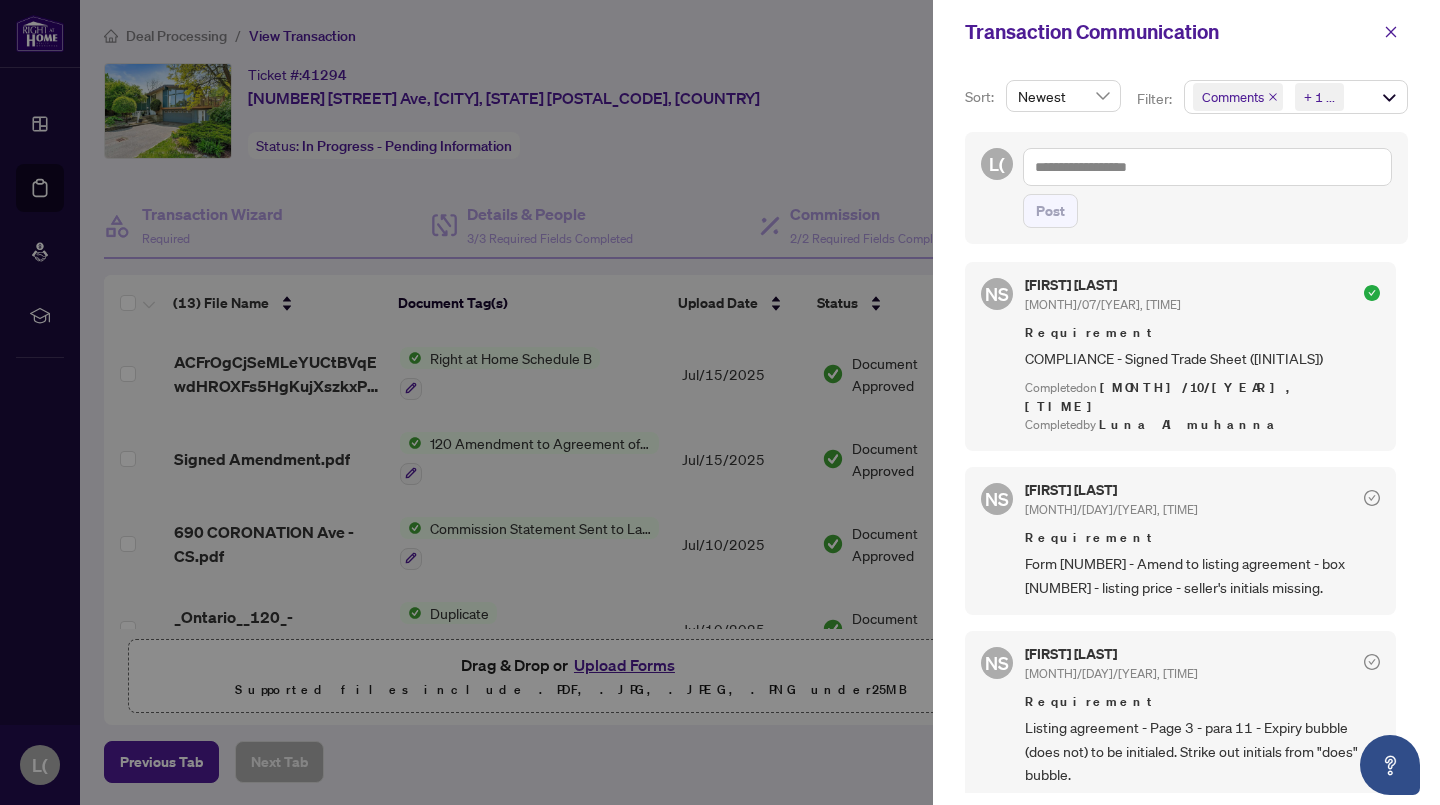 scroll, scrollTop: 1800, scrollLeft: 0, axis: vertical 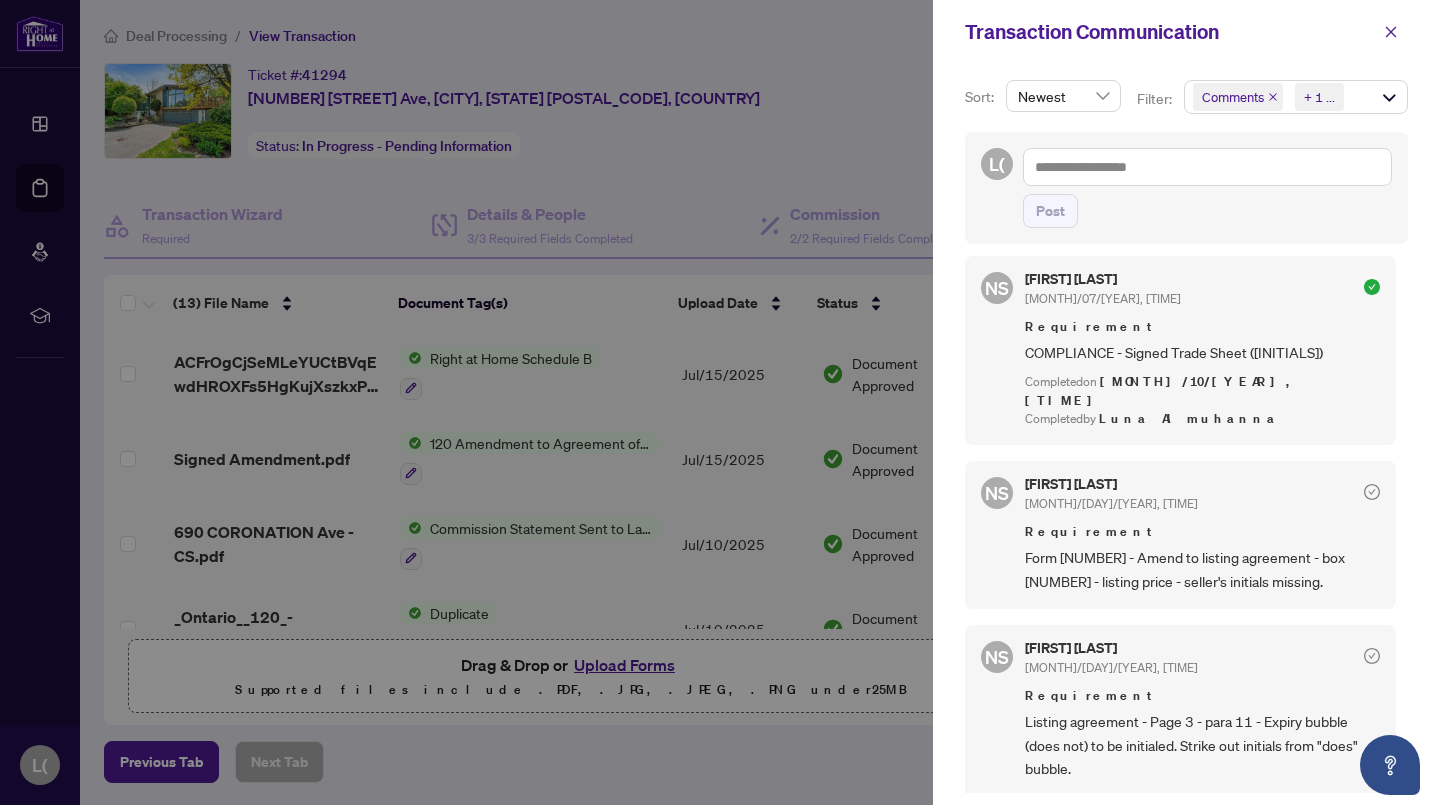 click at bounding box center [720, 402] 